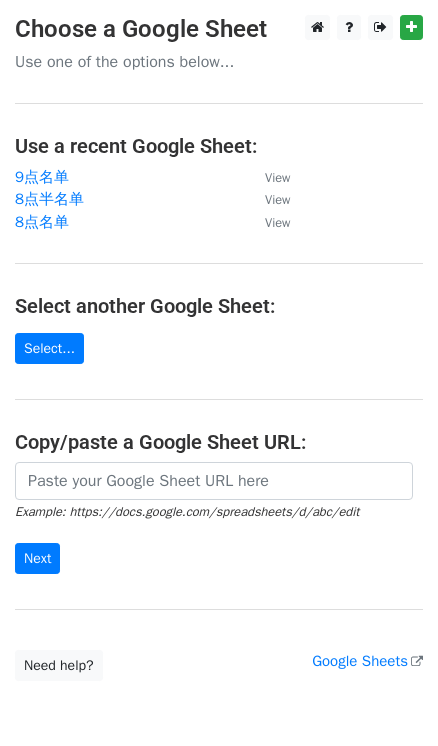 scroll, scrollTop: 0, scrollLeft: 0, axis: both 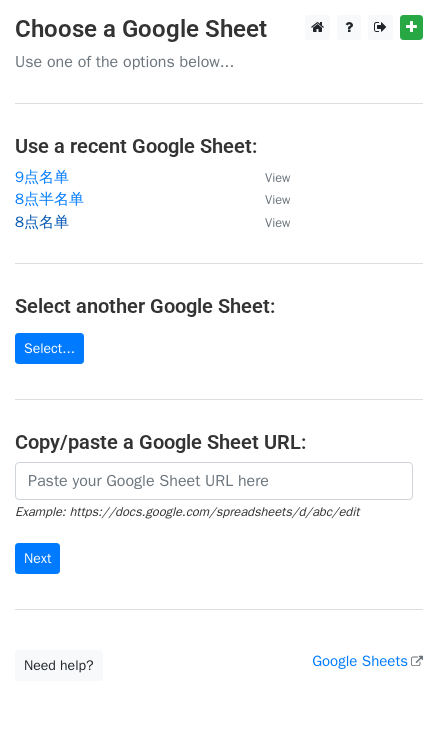 click on "8点名单" at bounding box center [42, 222] 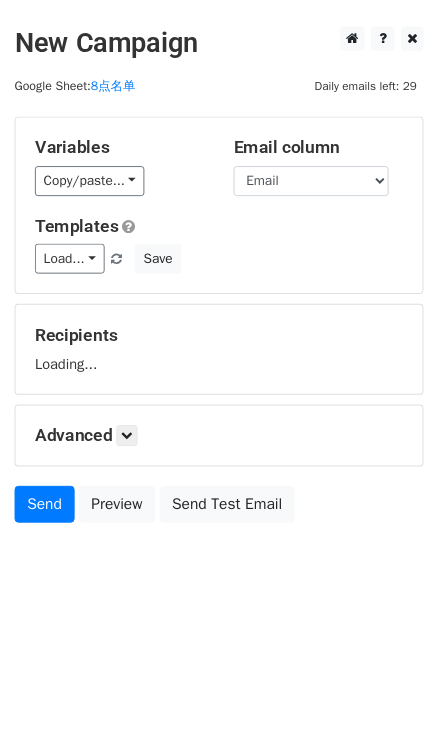 scroll, scrollTop: 0, scrollLeft: 0, axis: both 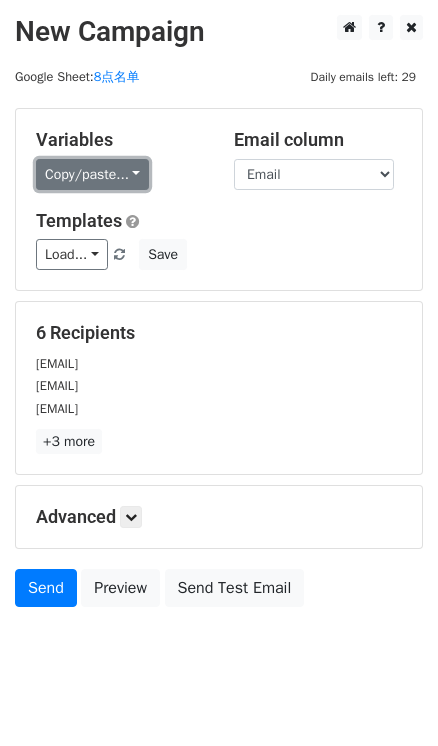 click on "Copy/paste..." at bounding box center (92, 174) 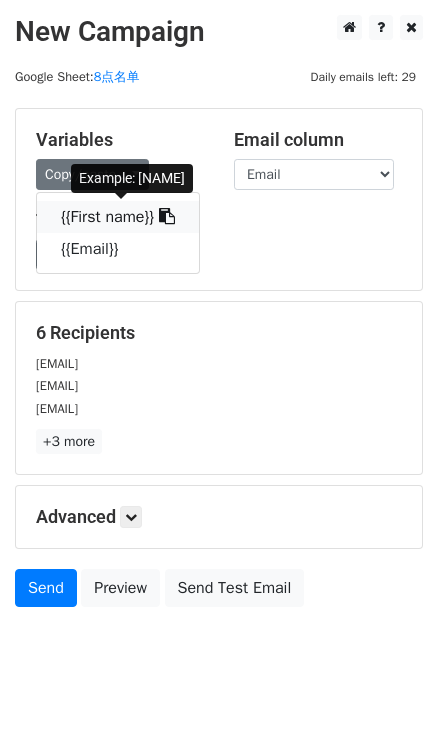 click at bounding box center [167, 216] 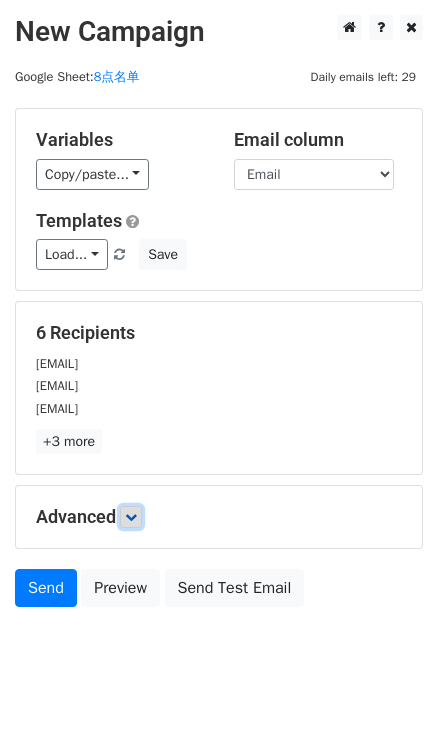 click at bounding box center [131, 517] 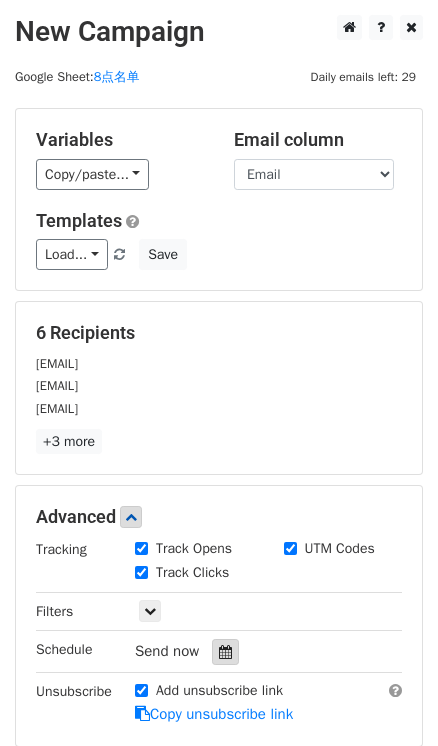 click at bounding box center [225, 652] 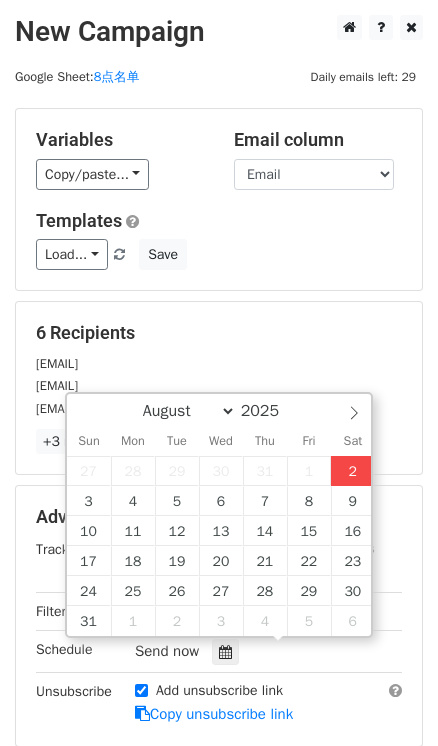 type on "2025-08-02 16:45" 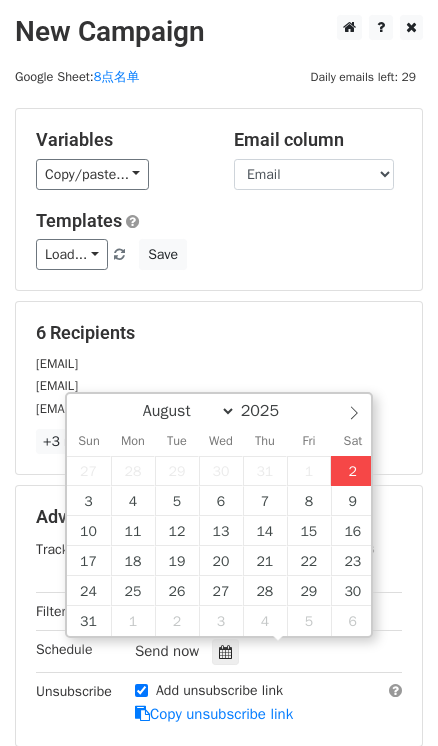 type on "04" 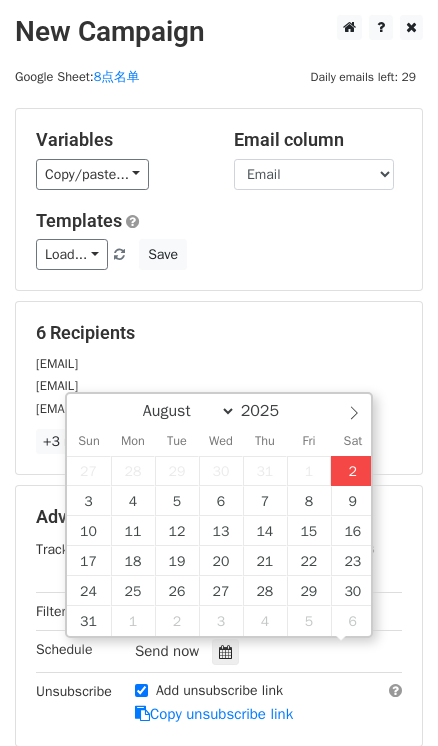 scroll, scrollTop: 0, scrollLeft: 0, axis: both 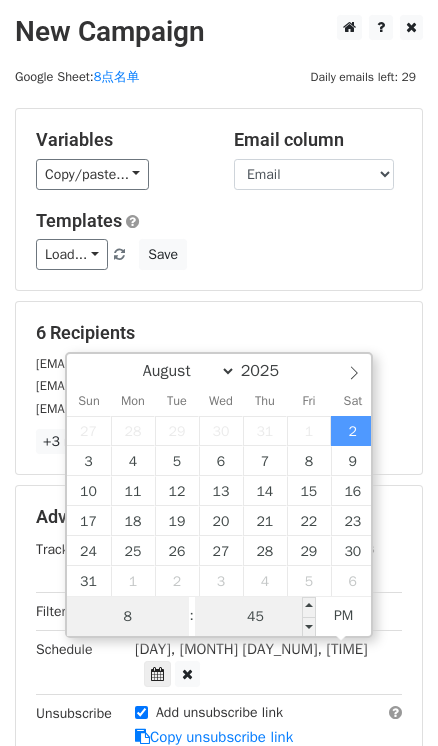 type on "8" 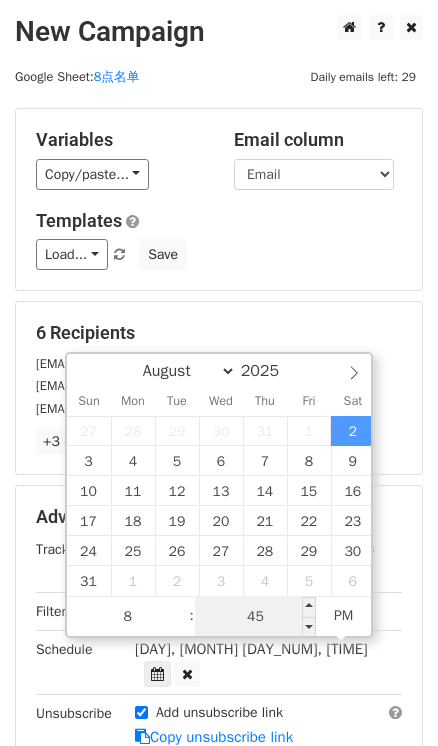 type on "2025-08-02 20:45" 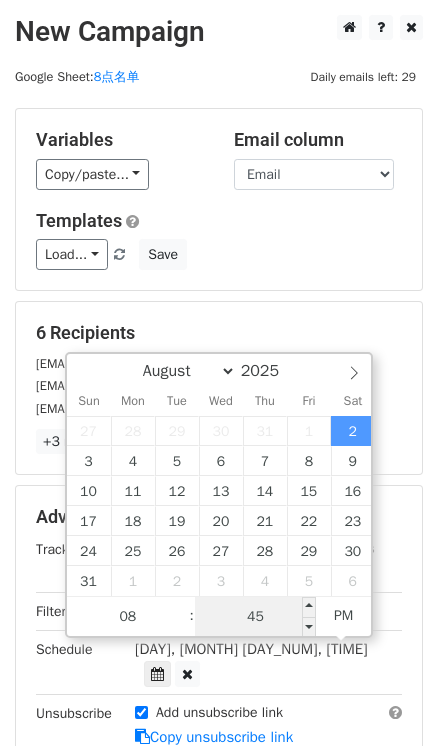 click on "45" at bounding box center [256, 617] 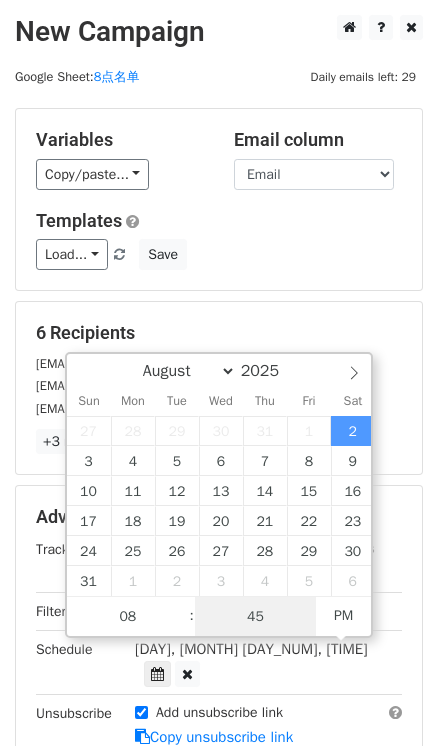 type on "0" 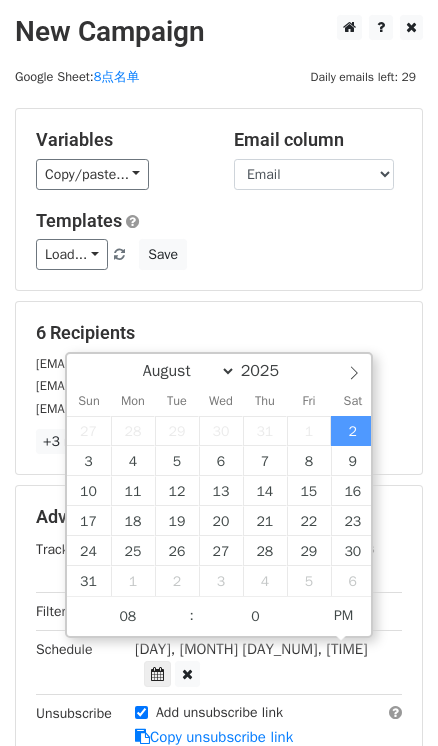 type on "2025-08-02 20:00" 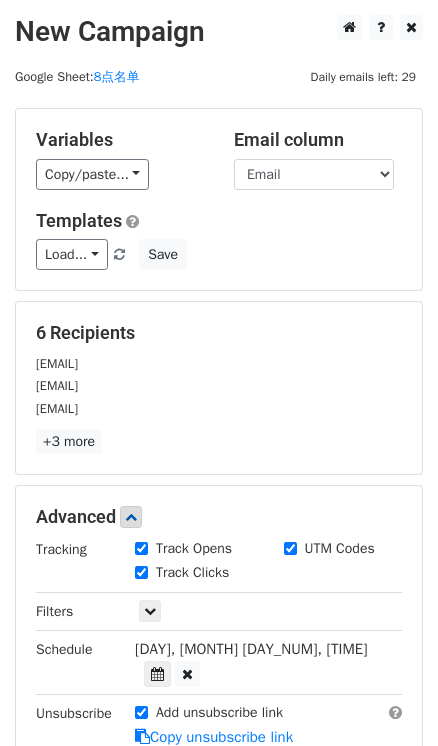 click on "Variables
Copy/paste...
{{First name}}
{{Email}}
Email column
First name
Email
Templates
Load...
No templates saved
Save
6 Recipients
Addictedto2dayshipping@gmail.com
shinewithlovengrace@gmail.com
ryannejanca@gmail.com
+3 more
6 Recipients
×
Addictedto2dayshipping@gmail.com
shinewithlovengrace@gmail.com
ryannejanca@gmail.com
therecruitermom@gmail.com
ereynolds532@gmail.com
deals@theluluprime.com
Close
Advanced
Tracking
Track Opens
UTM Codes
Track Clicks
Filters
Only include spreadsheet rows that match the following filters:
Schedule
Sat, Aug 2, 8:45pm
2025-08-02 20:00
Unsubscribe
Add unsubscribe link" at bounding box center [219, 496] 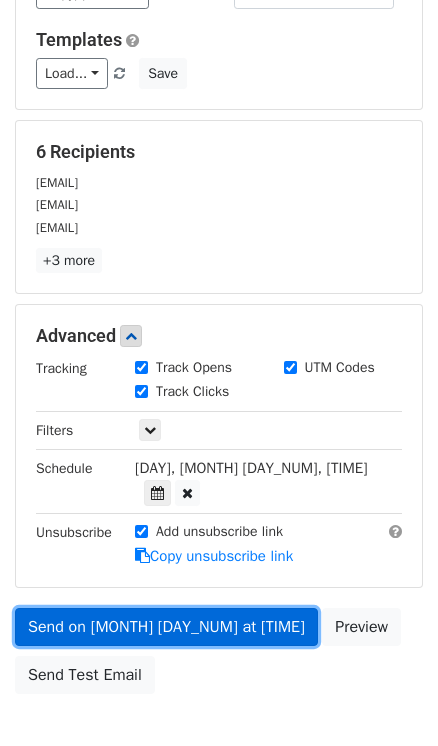 click on "Send on Aug 2 at 8:00pm" at bounding box center [166, 627] 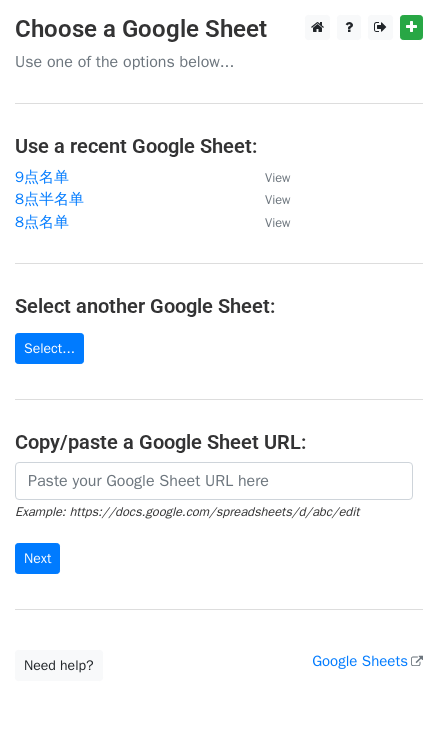 scroll, scrollTop: 0, scrollLeft: 0, axis: both 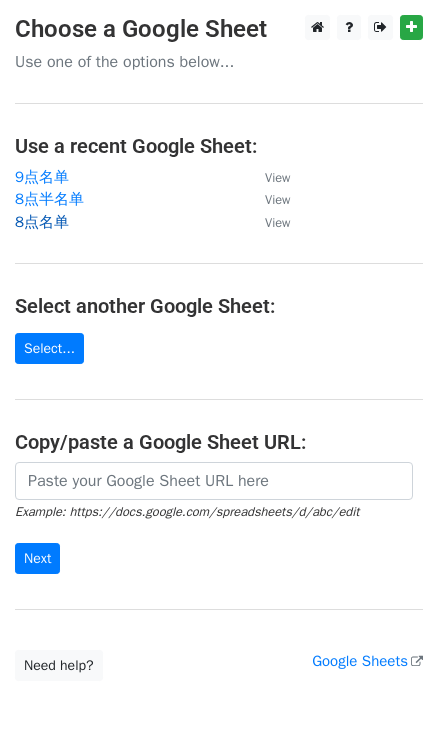 click on "8点名单" at bounding box center [42, 222] 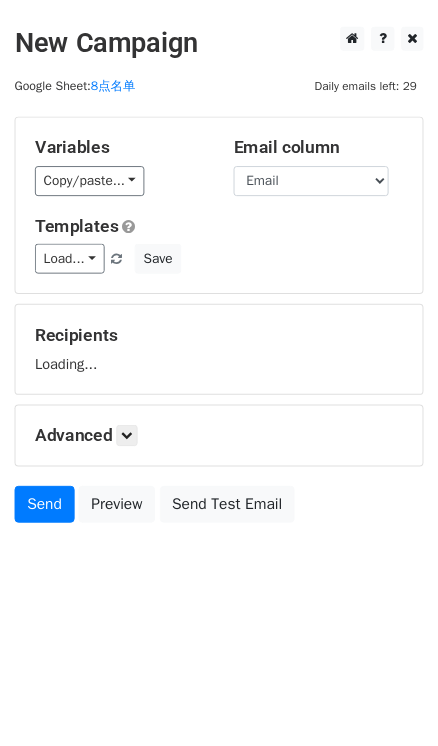scroll, scrollTop: 0, scrollLeft: 0, axis: both 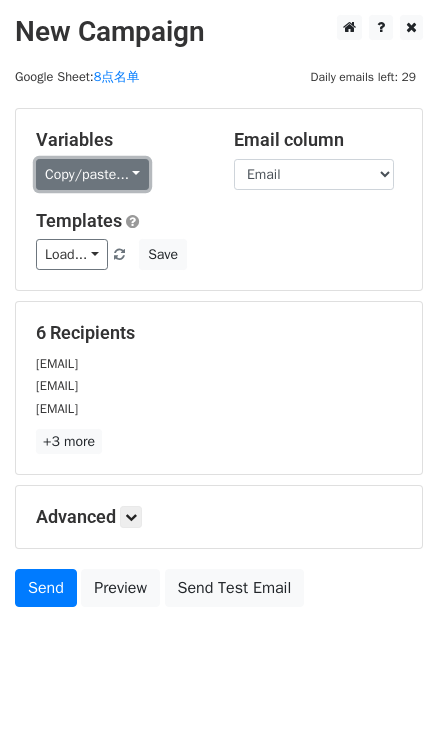 click on "Copy/paste..." at bounding box center (92, 174) 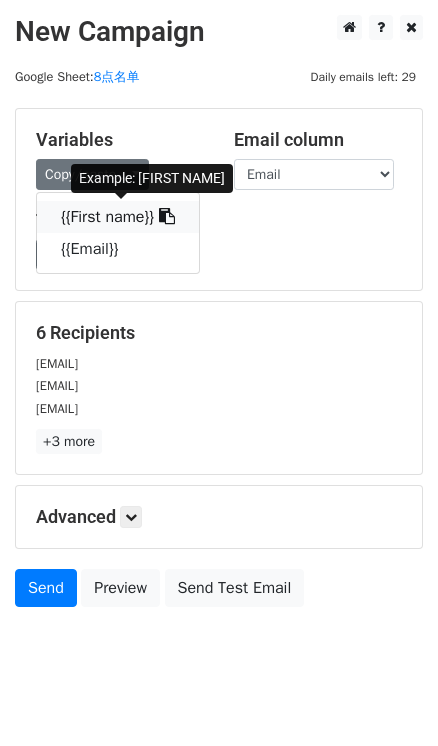 click on "{{First name}}" at bounding box center (118, 217) 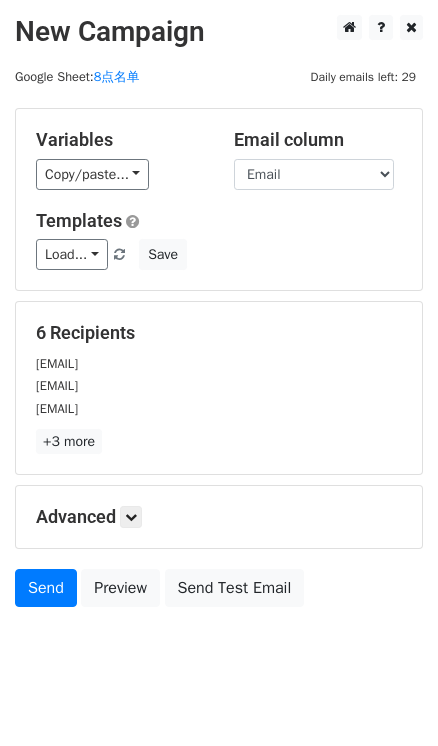 click on "Advanced" at bounding box center (219, 517) 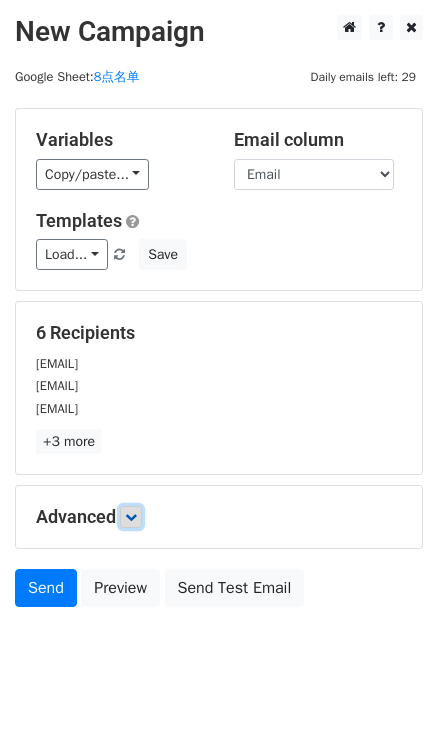 click at bounding box center [131, 517] 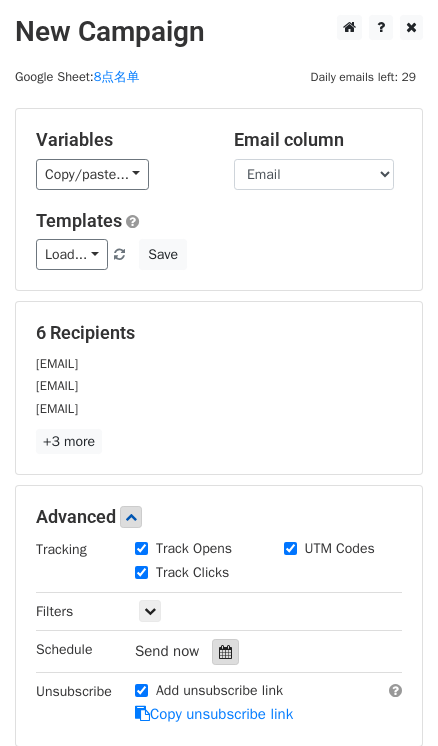 click at bounding box center [225, 652] 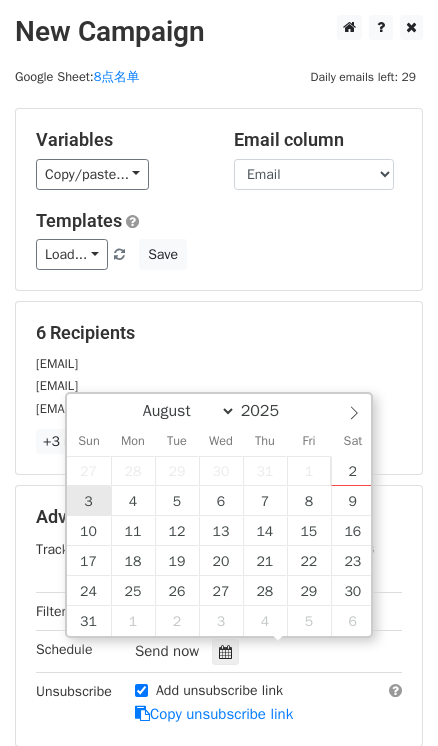 type on "2025-08-03 12:00" 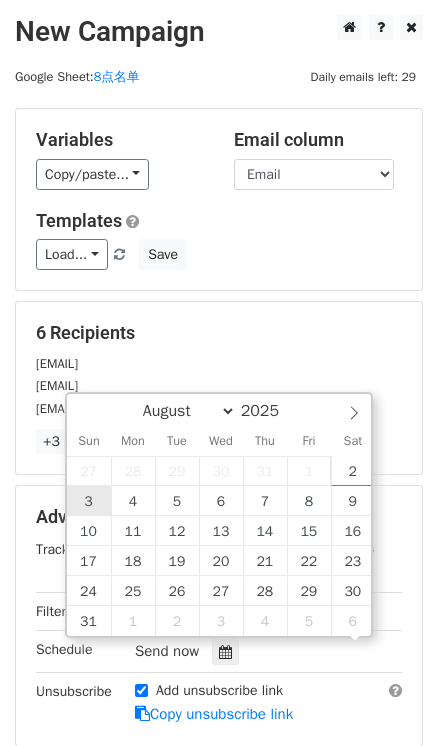 scroll, scrollTop: 0, scrollLeft: 0, axis: both 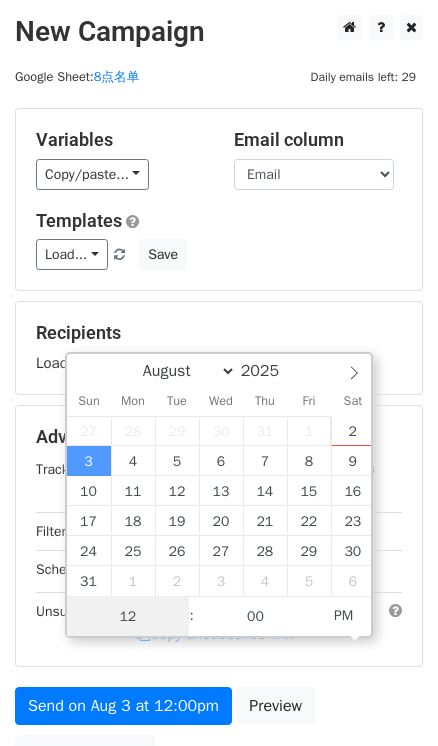 type on "8" 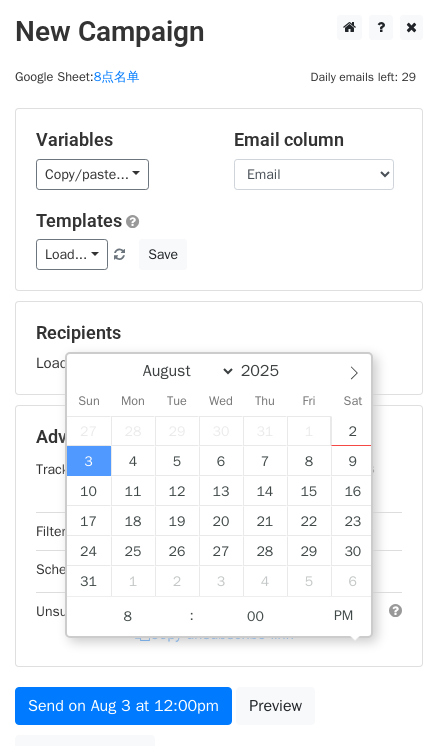 type on "2025-08-03 20:00" 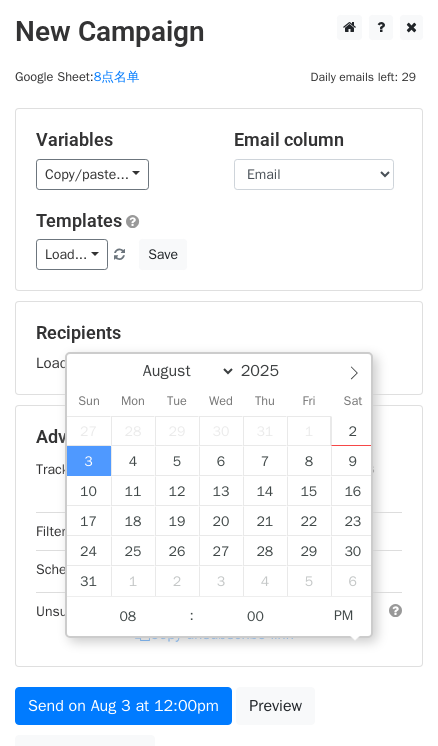 click on "Variables
Copy/paste...
{{First name}}
{{Email}}
Email column
First name
Email
Templates
Load...
No templates saved
Save" at bounding box center (219, 199) 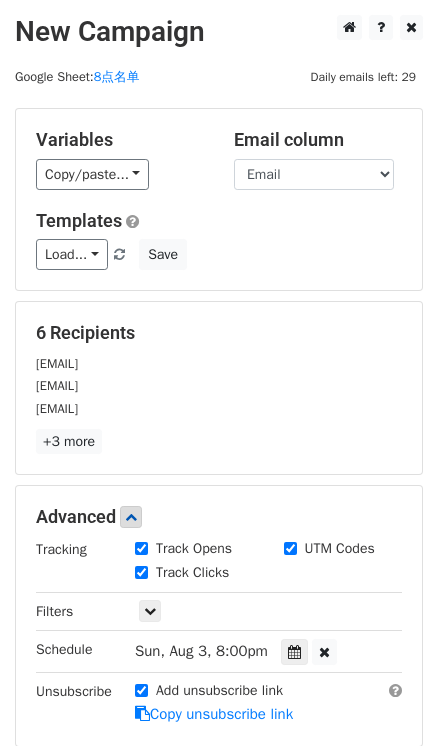 scroll, scrollTop: 181, scrollLeft: 0, axis: vertical 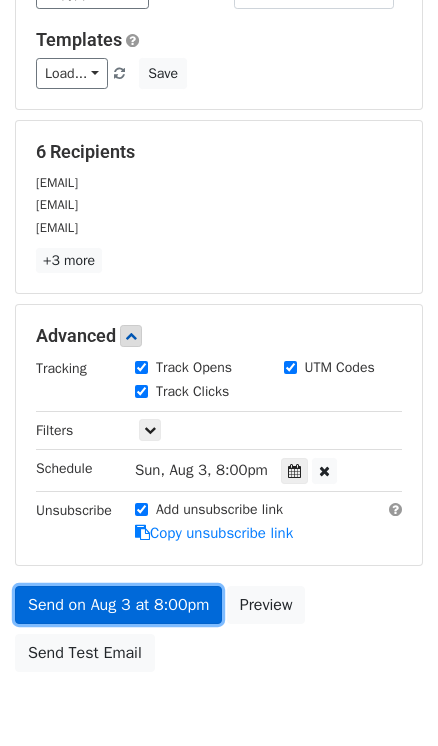 click on "Send on Aug 3 at 8:00pm" at bounding box center (118, 605) 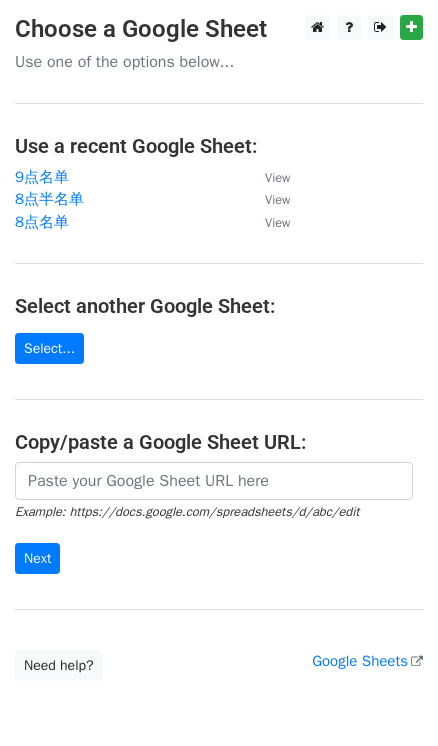 scroll, scrollTop: 0, scrollLeft: 0, axis: both 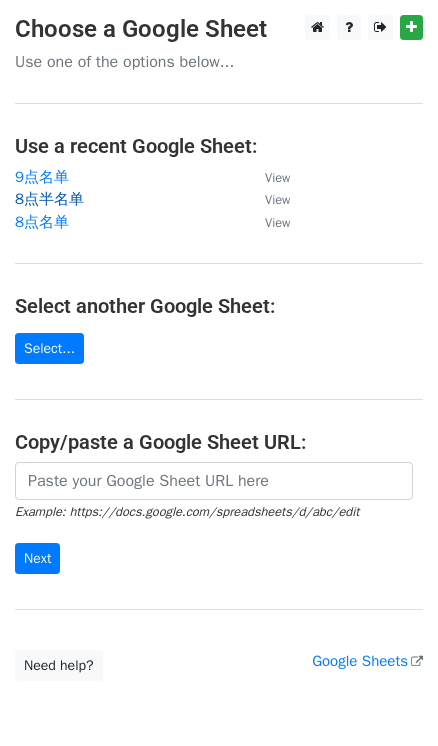 click on "8点半名单" at bounding box center (49, 199) 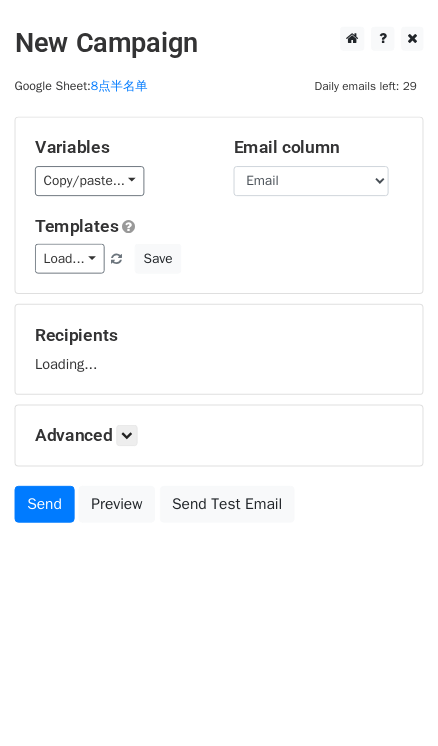 scroll, scrollTop: 0, scrollLeft: 0, axis: both 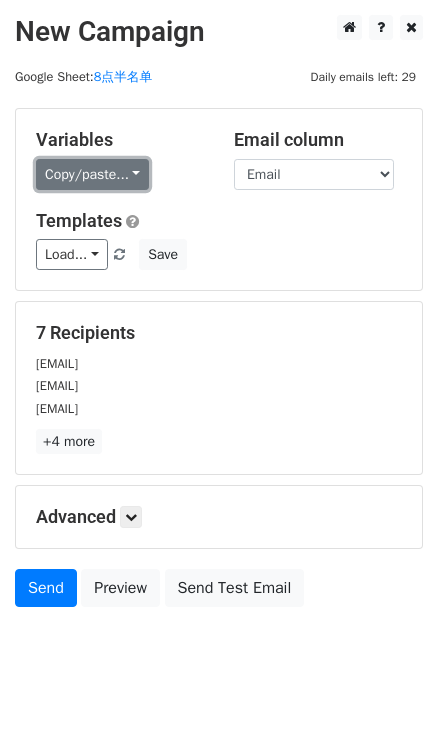 click on "Copy/paste..." at bounding box center [92, 174] 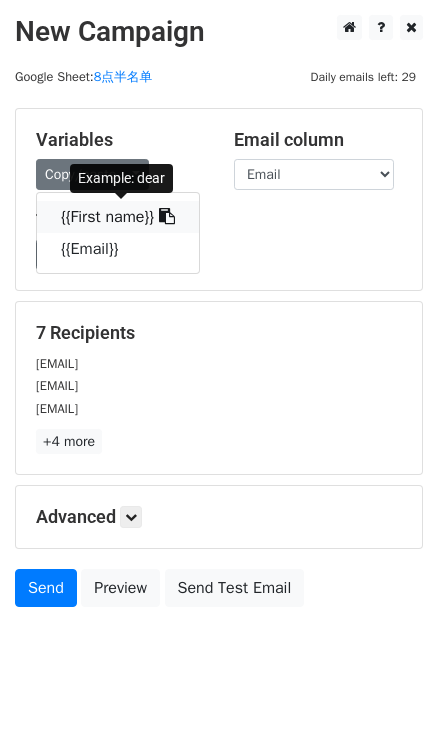click at bounding box center [167, 216] 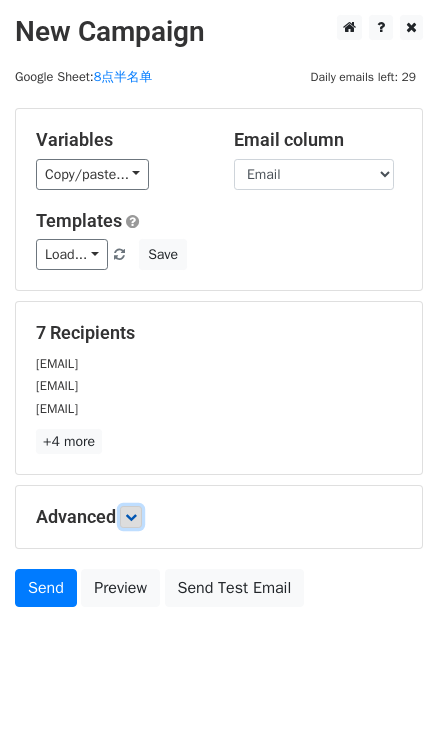 click at bounding box center (131, 517) 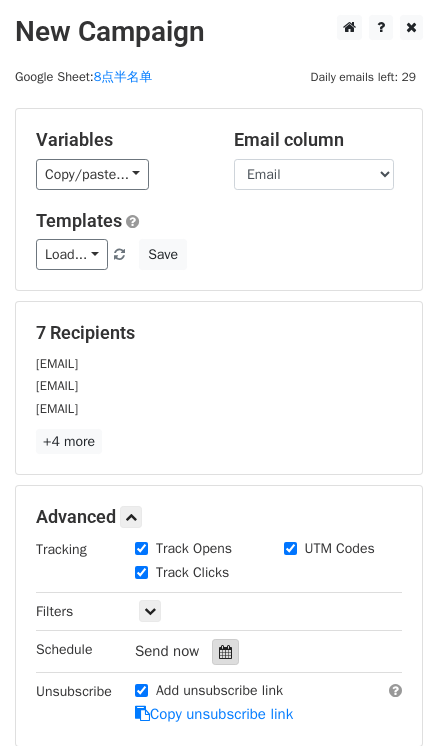 click at bounding box center (225, 652) 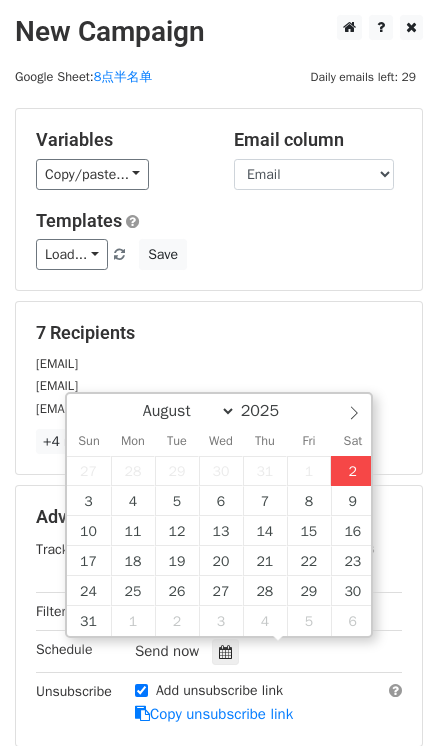 type on "2025-08-02 16:46" 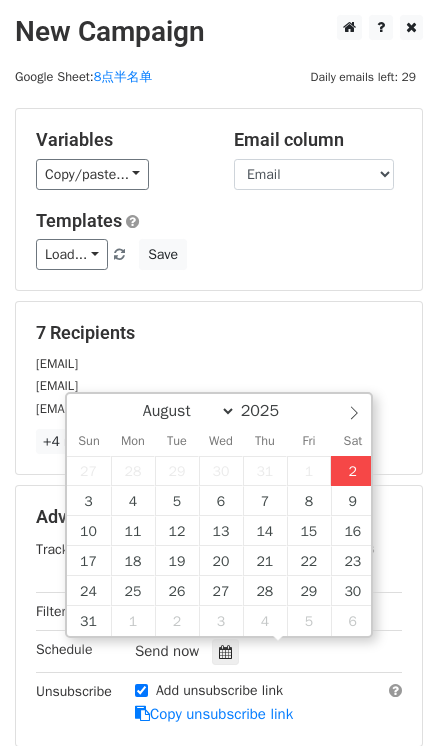 type on "04" 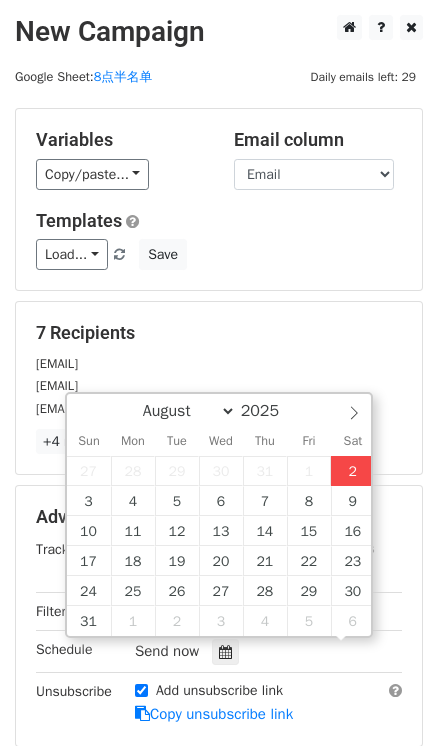 scroll, scrollTop: 0, scrollLeft: 0, axis: both 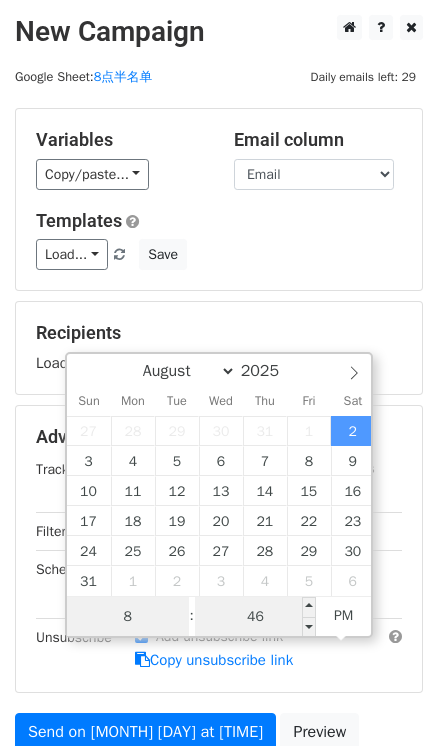 type on "8" 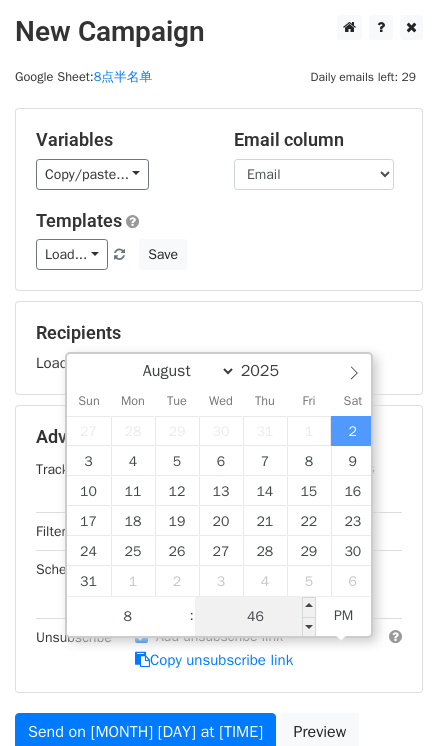 type on "2025-08-02 20:46" 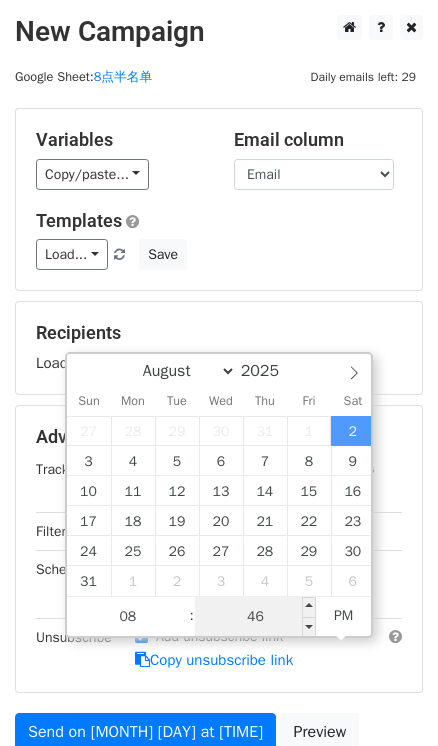 click on "46" at bounding box center (256, 617) 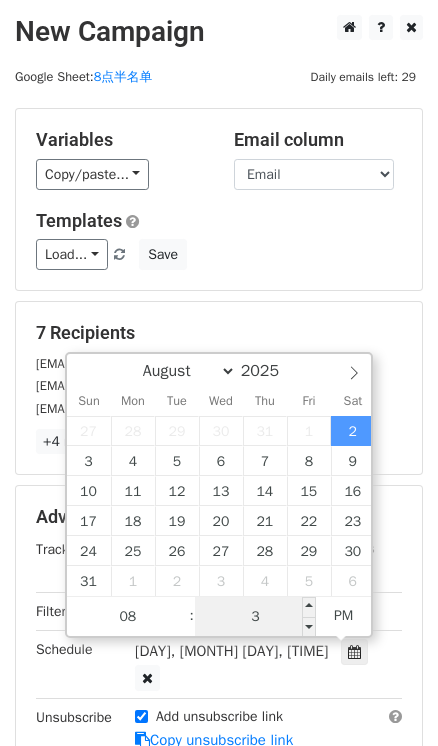 type on "30" 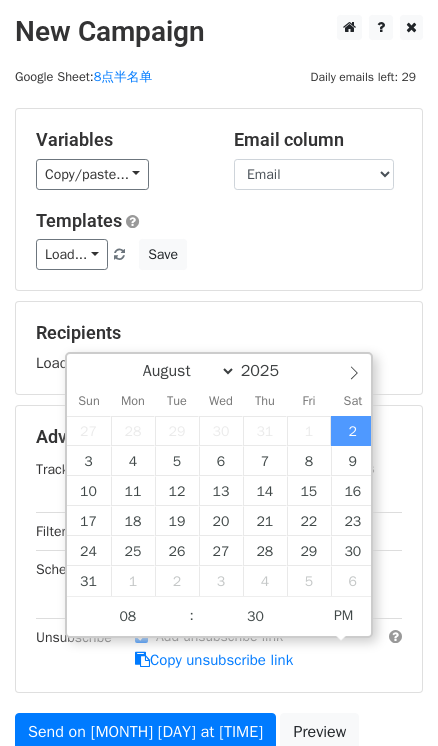 type on "2025-08-02 20:30" 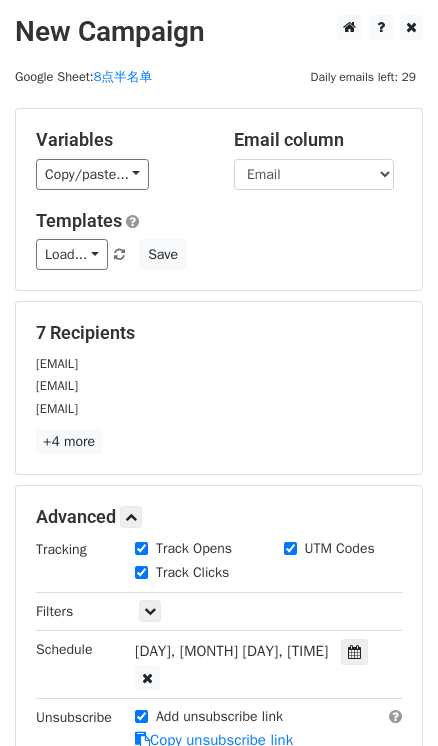 scroll, scrollTop: 90, scrollLeft: 0, axis: vertical 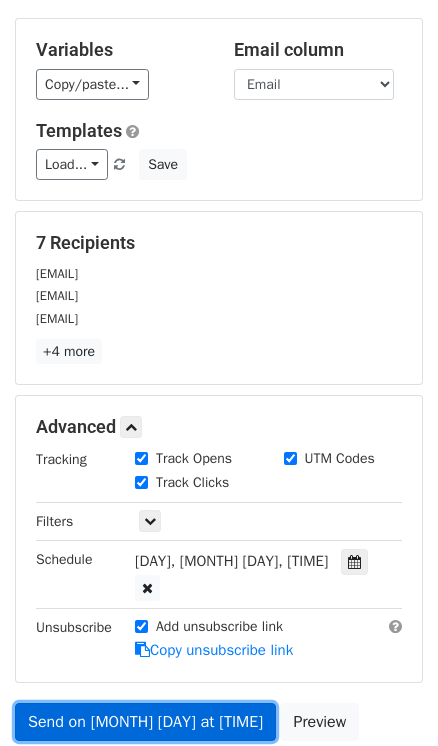 click on "Send on Aug 2 at 8:30pm" at bounding box center [145, 722] 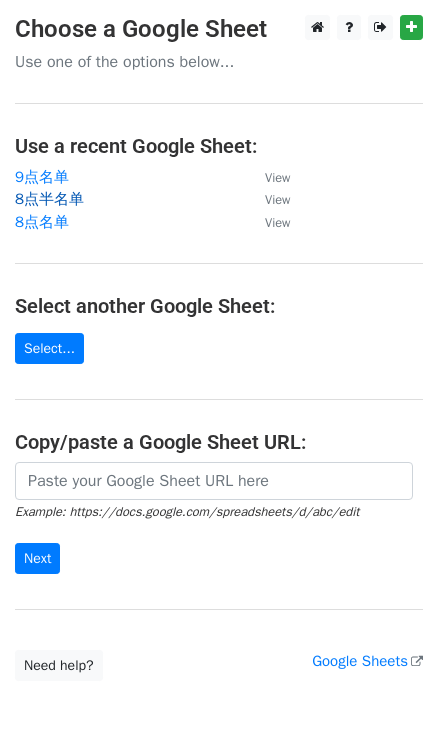 scroll, scrollTop: 0, scrollLeft: 0, axis: both 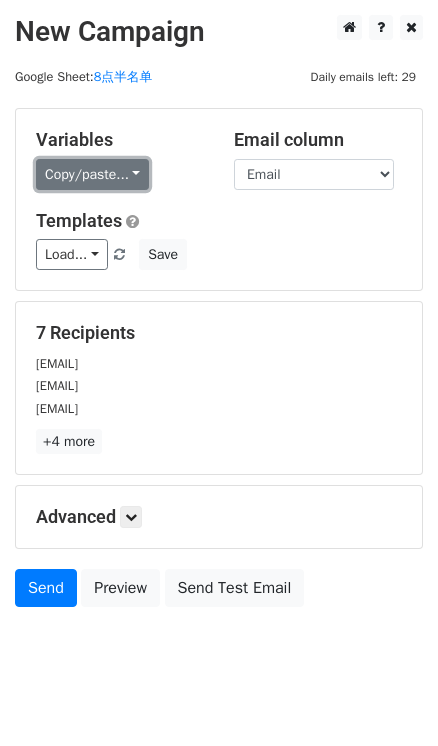 click on "Copy/paste..." at bounding box center (92, 174) 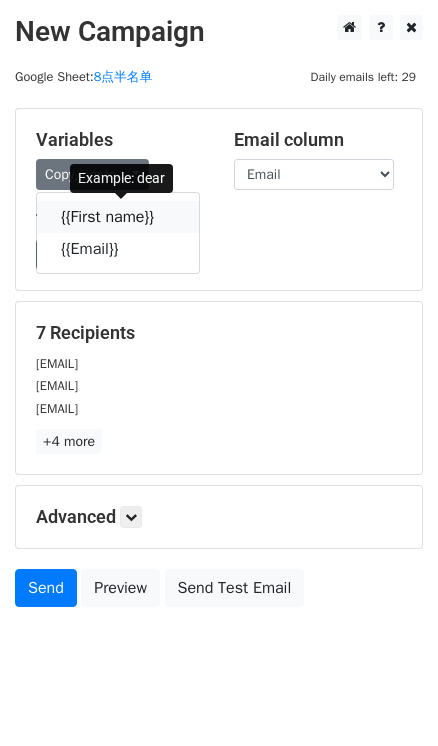 click at bounding box center (167, 216) 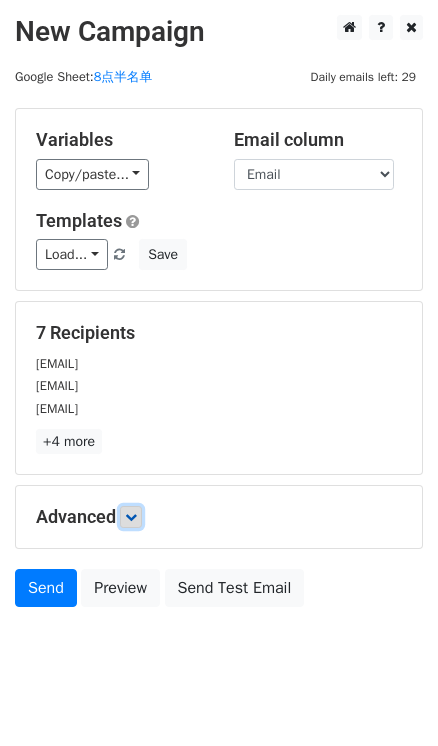 click at bounding box center [131, 517] 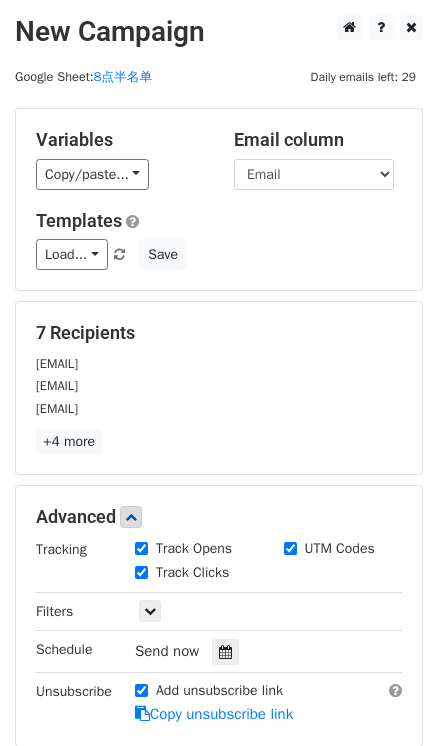 click on "Send now" at bounding box center [252, 651] 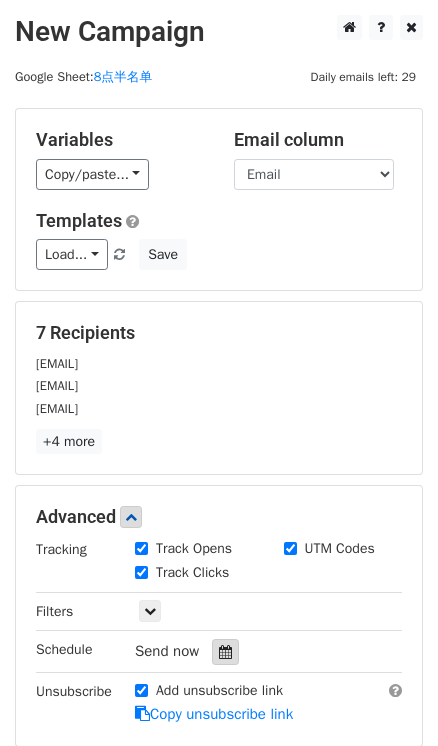 click at bounding box center (225, 652) 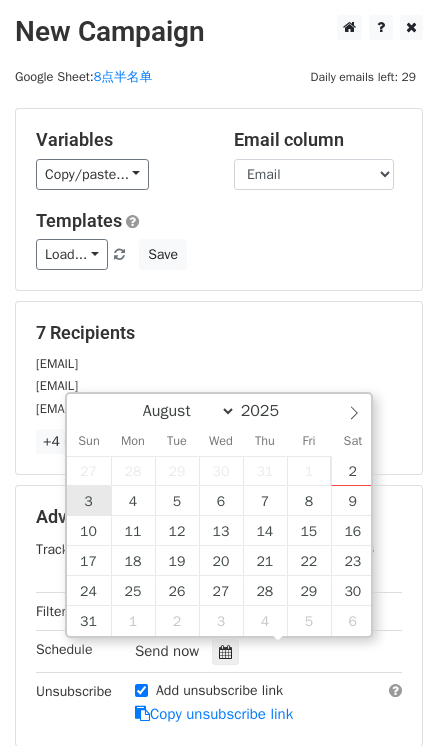 type on "2025-08-03 12:00" 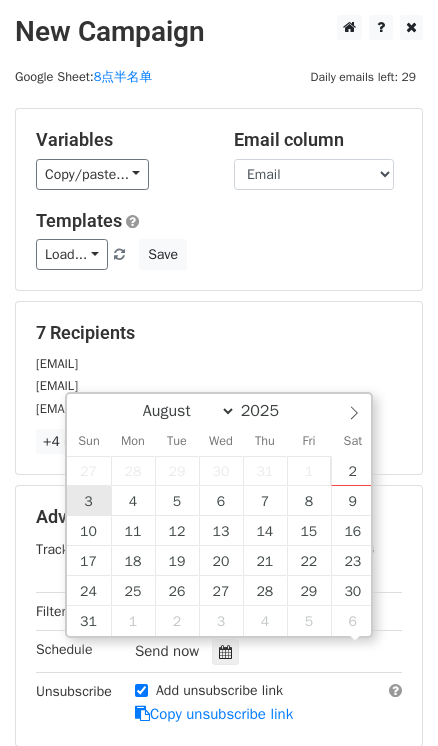 scroll, scrollTop: 0, scrollLeft: 0, axis: both 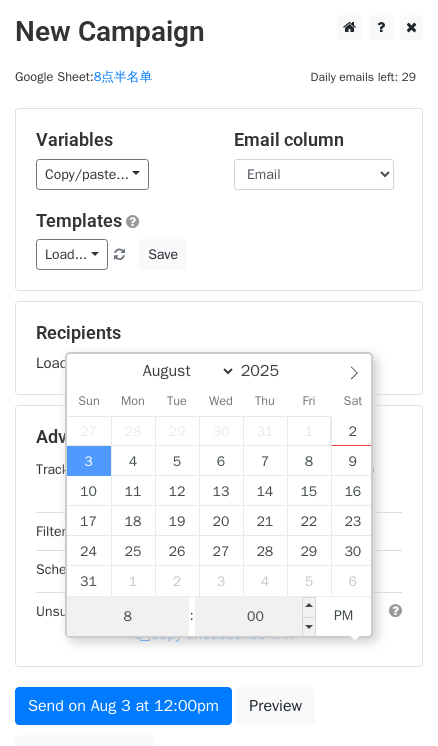 type on "8" 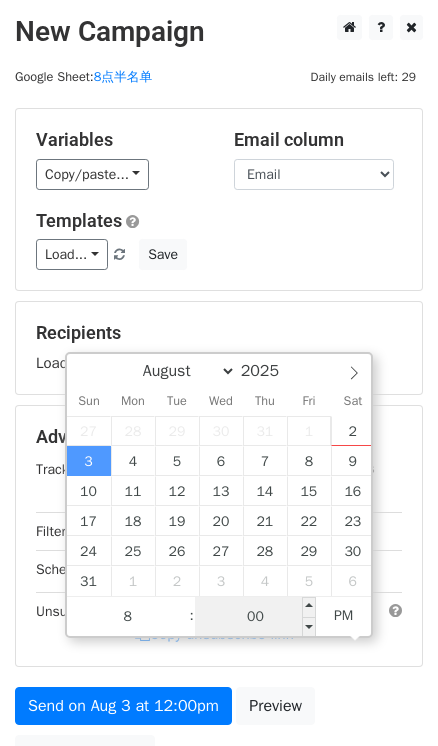 type on "2025-08-03 20:00" 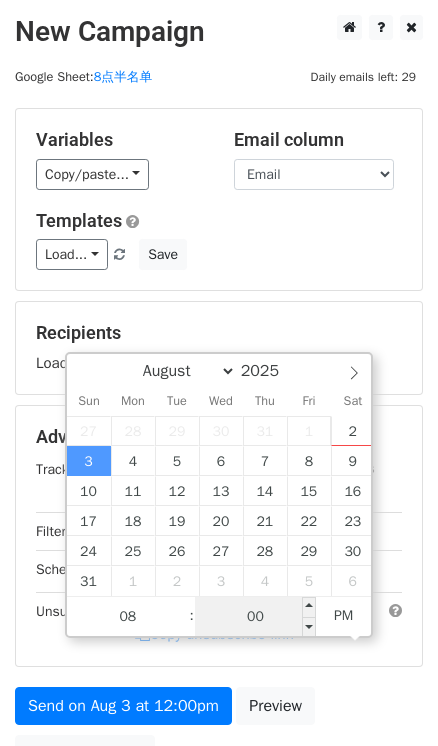 click on "00" at bounding box center (256, 617) 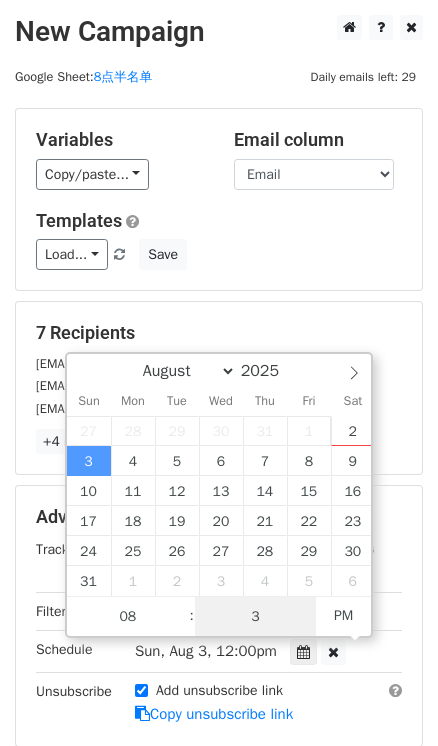 type on "30" 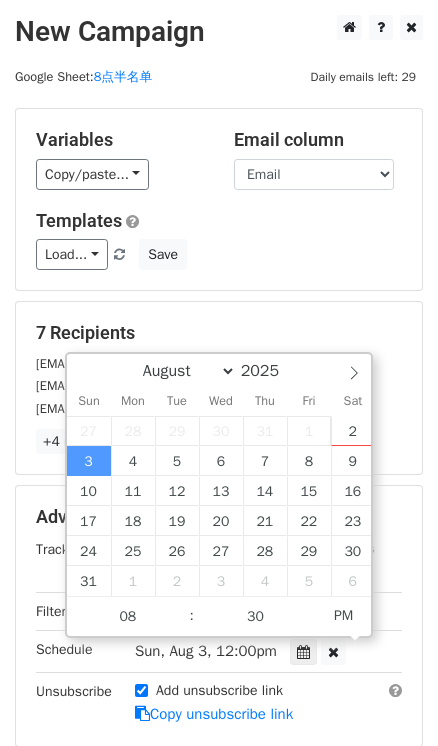 type on "2025-08-03 20:30" 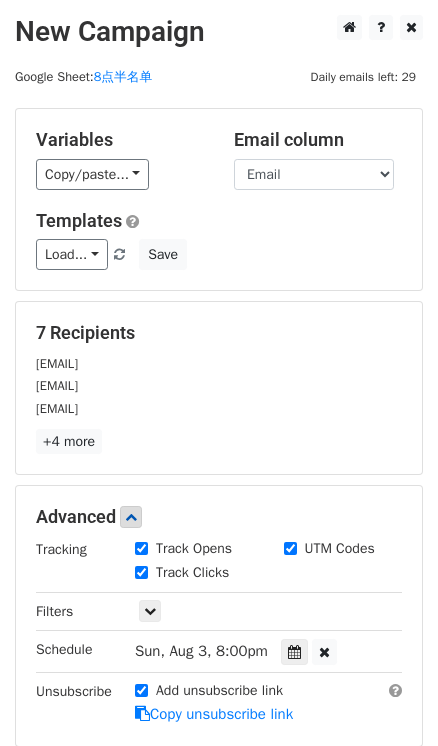 click on "Variables
Copy/paste...
{{[NAME]}}
{{[EMAIL]}}
Email column
First name
Email
Templates
Load...
No templates saved
Save" at bounding box center [219, 199] 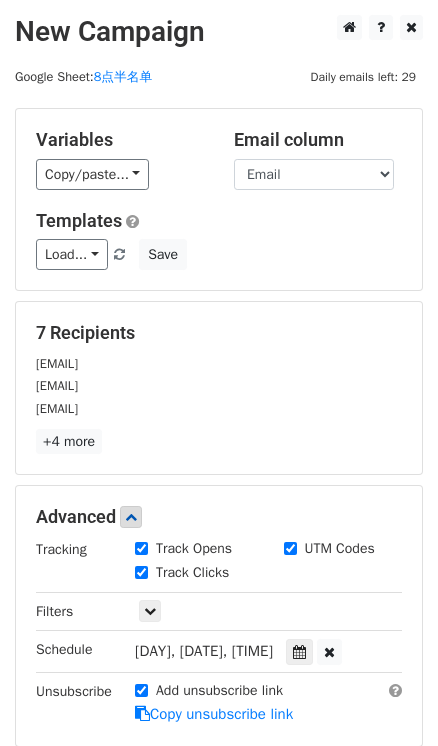 scroll, scrollTop: 272, scrollLeft: 0, axis: vertical 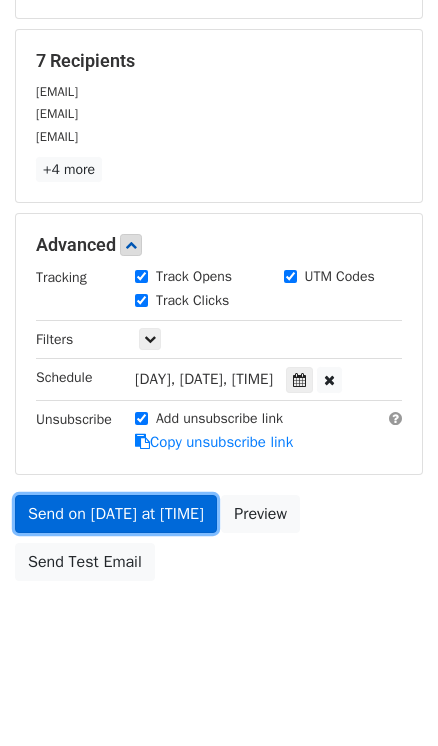 click on "Send on Aug 3 at 8:30pm" at bounding box center (116, 514) 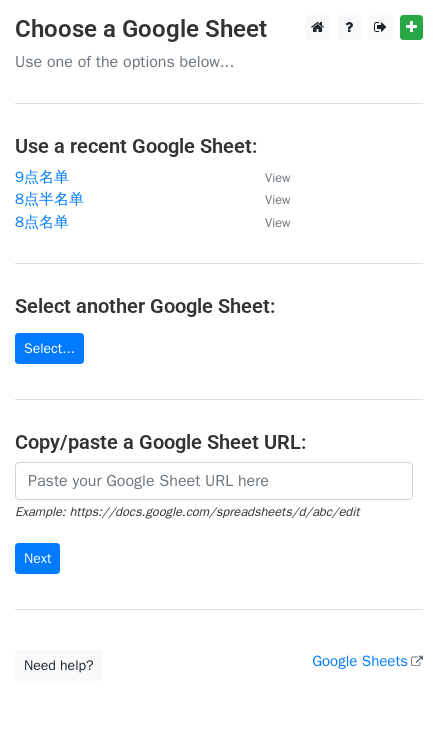 scroll, scrollTop: 0, scrollLeft: 0, axis: both 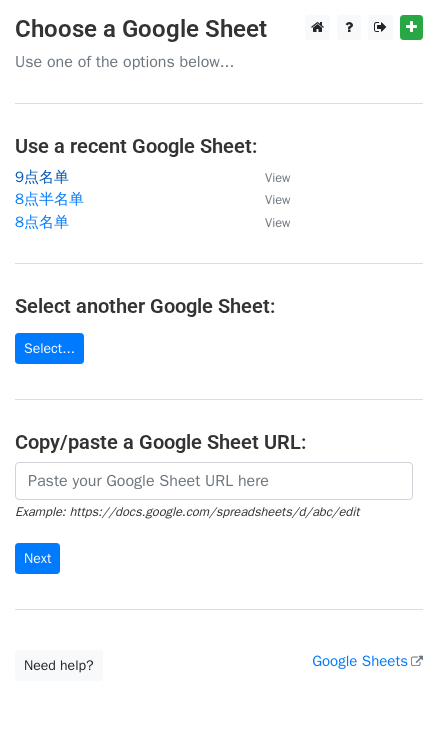 click on "9点名单" at bounding box center (42, 177) 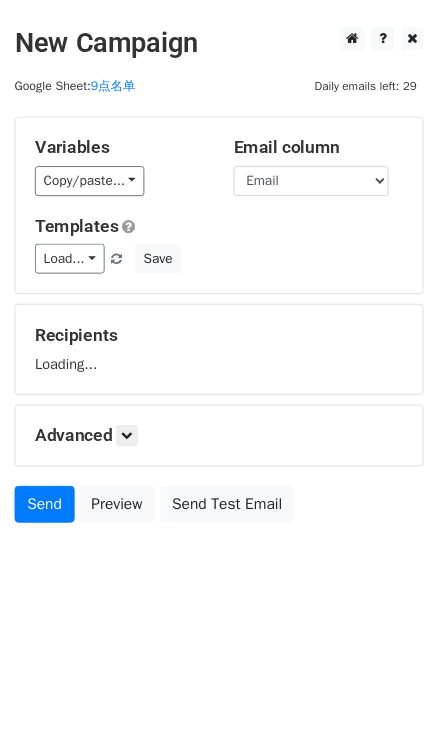 scroll, scrollTop: 0, scrollLeft: 0, axis: both 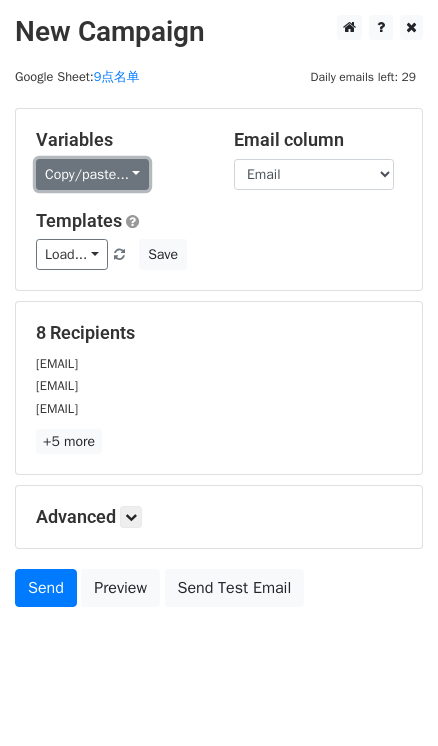 click on "Copy/paste..." at bounding box center [92, 174] 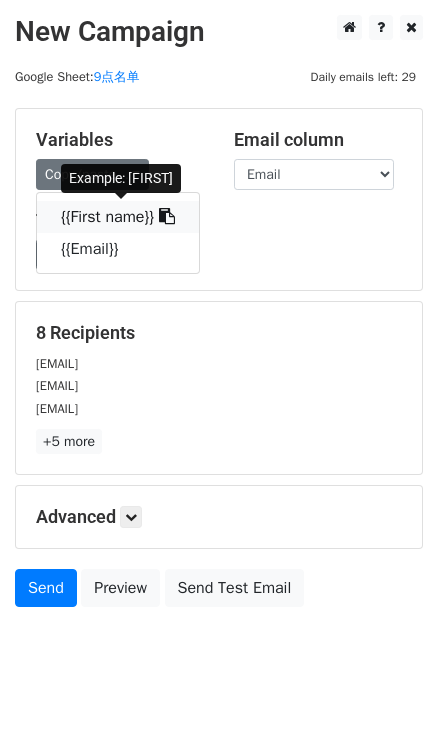 click at bounding box center (167, 216) 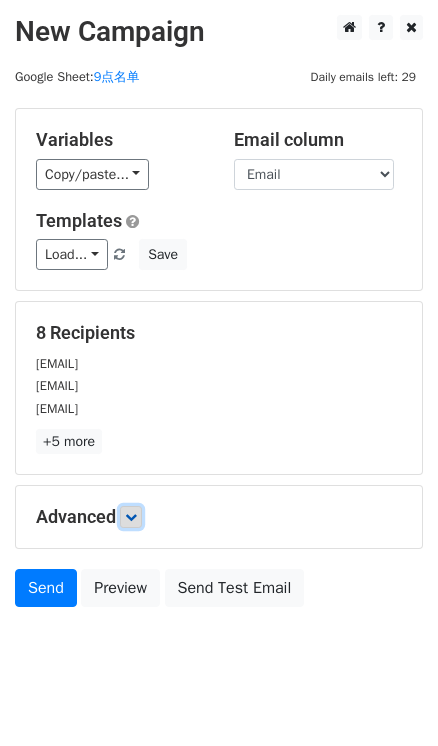 click at bounding box center (131, 517) 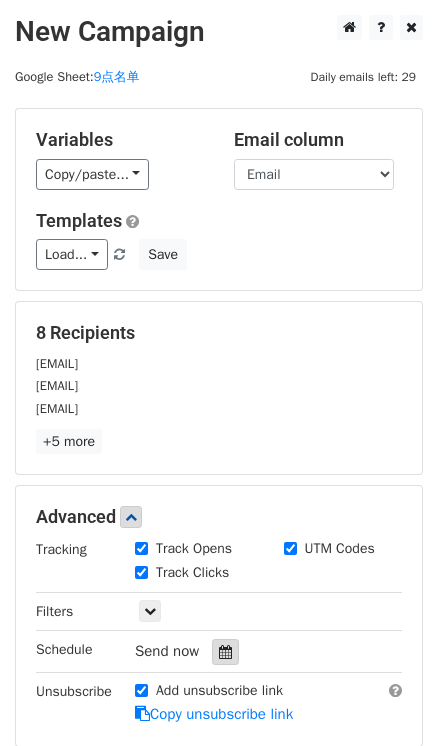 click at bounding box center (225, 652) 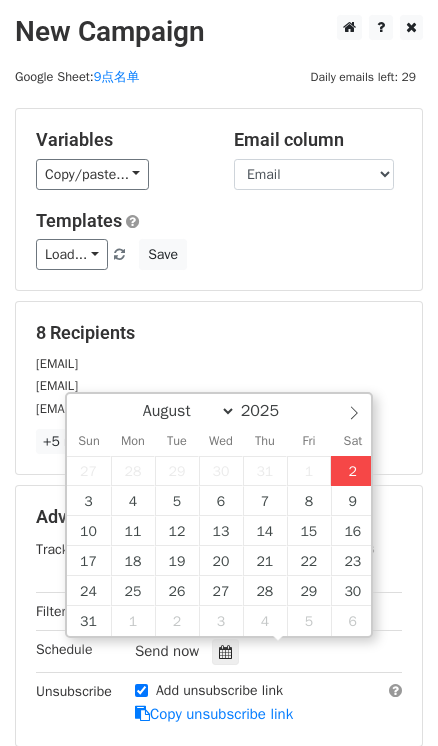 type on "2025-08-02 16:48" 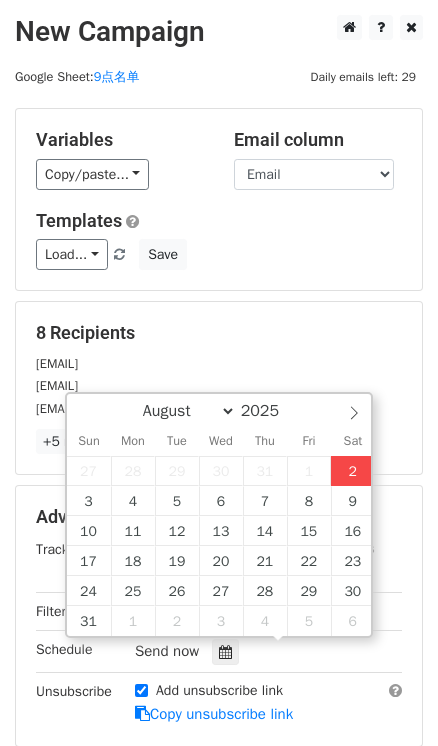 type on "04" 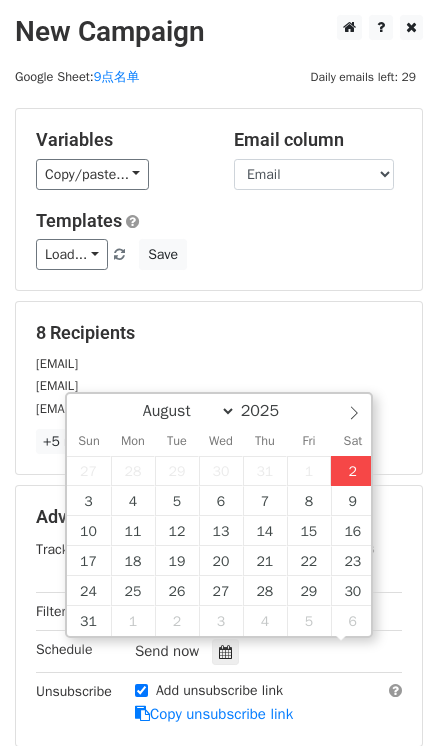 scroll, scrollTop: 0, scrollLeft: 0, axis: both 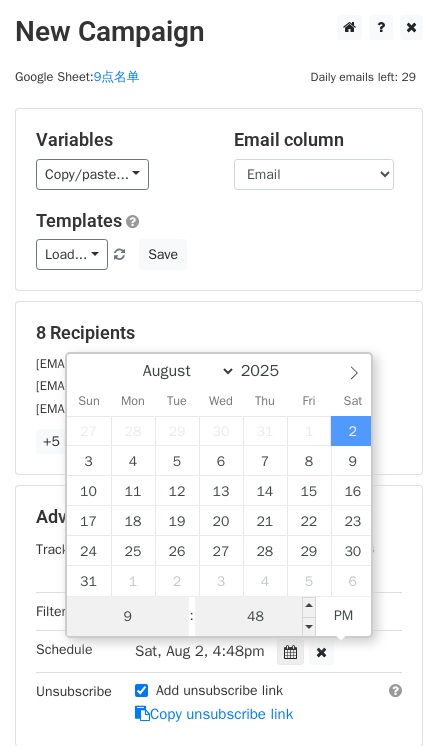 type on "9" 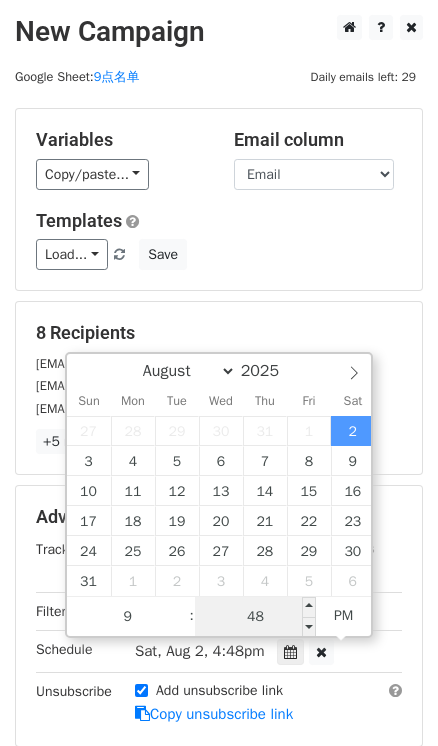type on "2025-08-02 21:48" 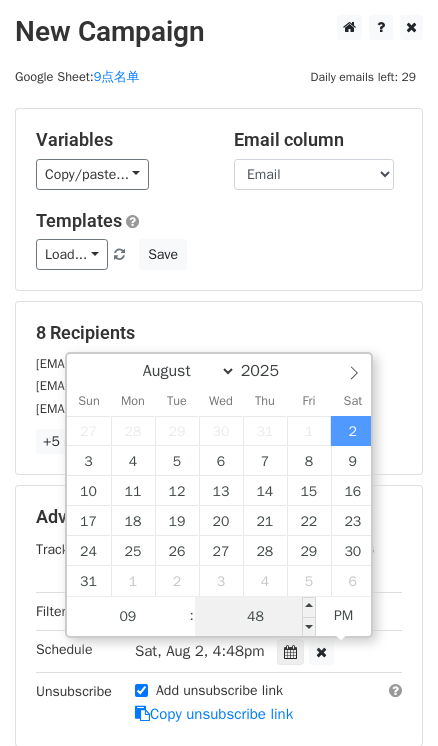 click on "48" at bounding box center (256, 617) 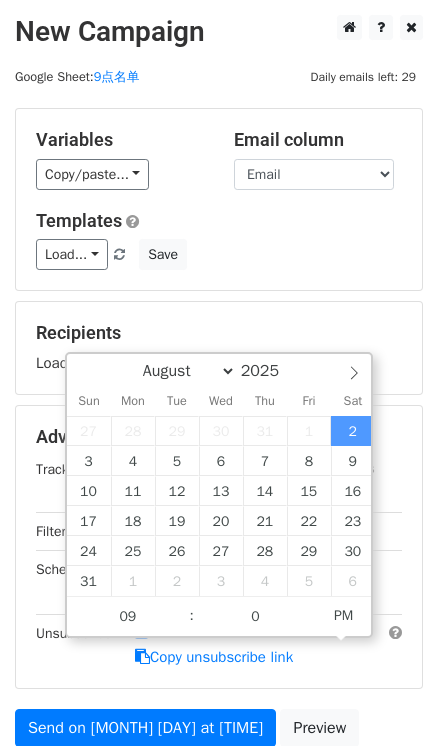 type on "2025-08-02 21:00" 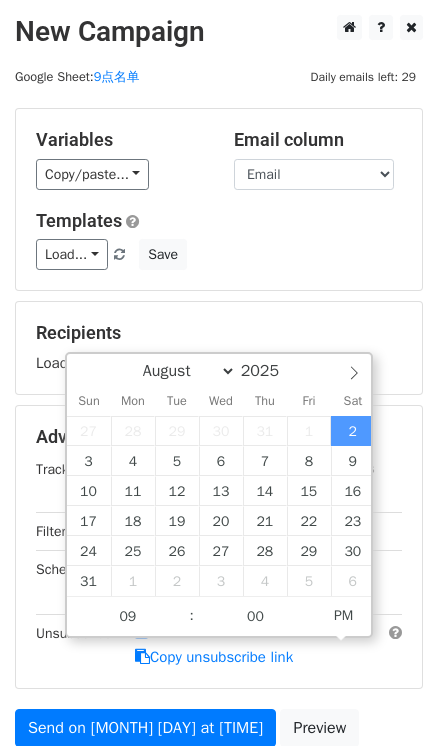 click on "Templates" at bounding box center [219, 221] 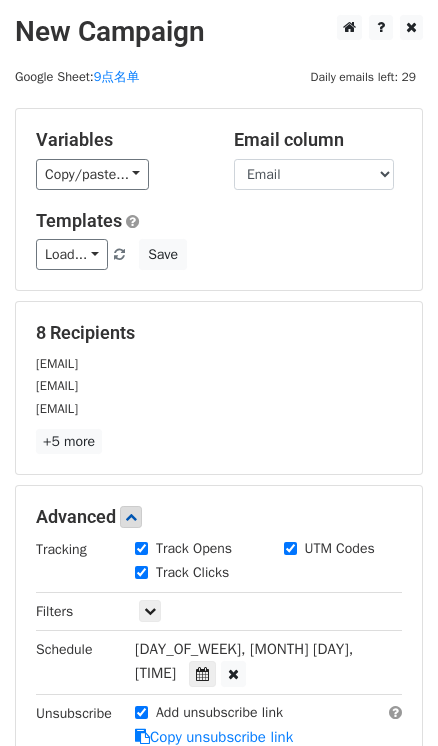 scroll, scrollTop: 181, scrollLeft: 0, axis: vertical 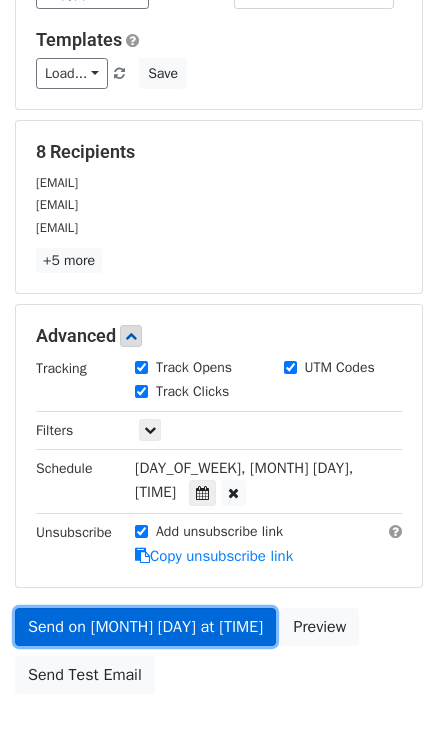 click on "Send on Aug 2 at 9:00pm" at bounding box center [145, 627] 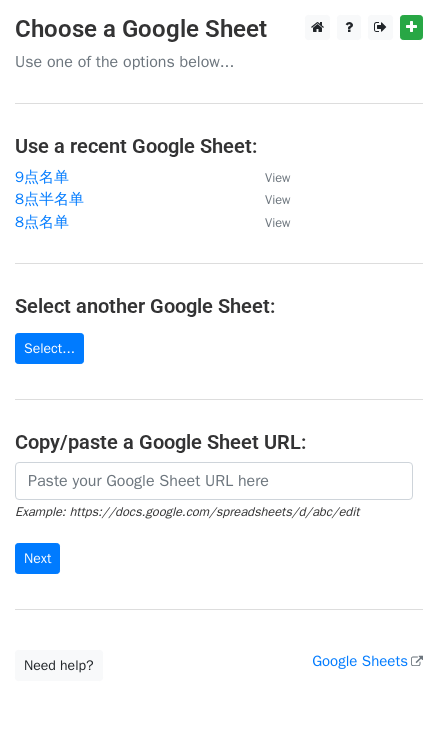 scroll, scrollTop: 0, scrollLeft: 0, axis: both 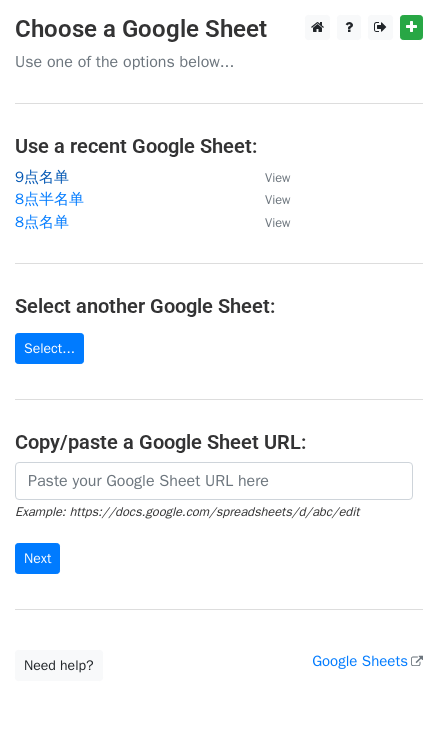 click on "9点名单" at bounding box center (42, 177) 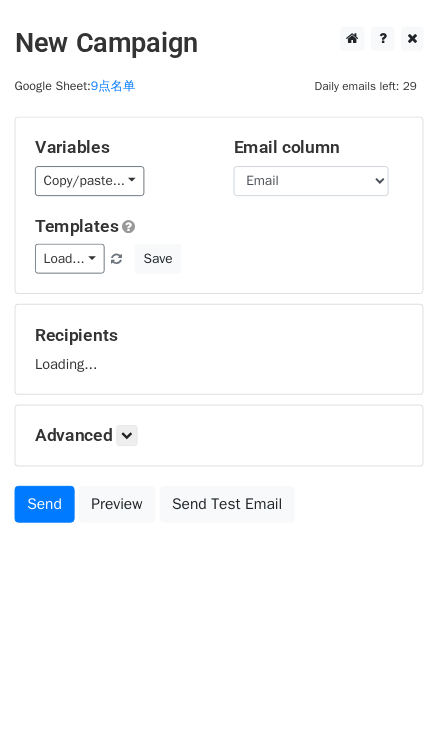 scroll, scrollTop: 0, scrollLeft: 0, axis: both 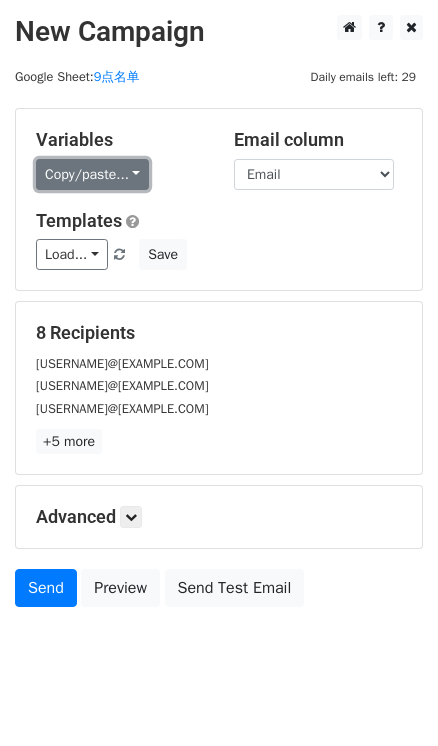 click on "Copy/paste..." at bounding box center [92, 174] 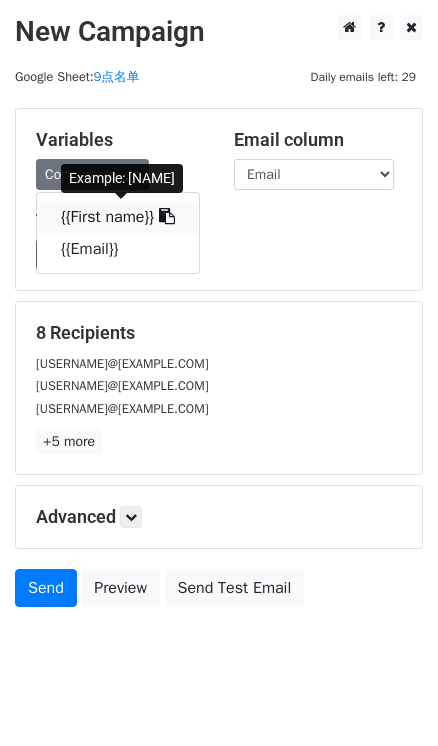 click at bounding box center (164, 217) 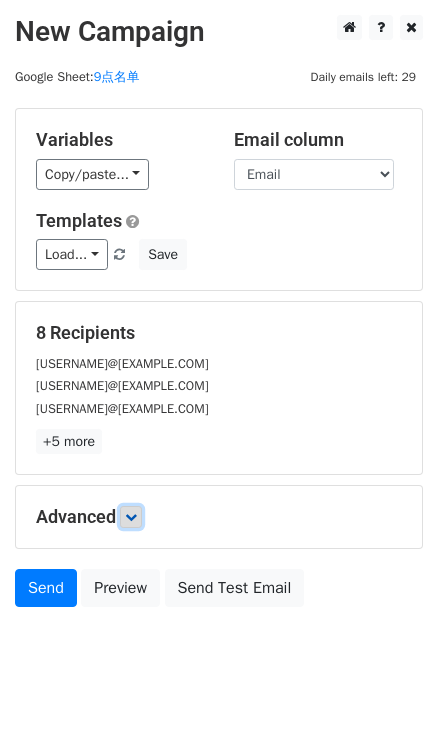 click at bounding box center (131, 517) 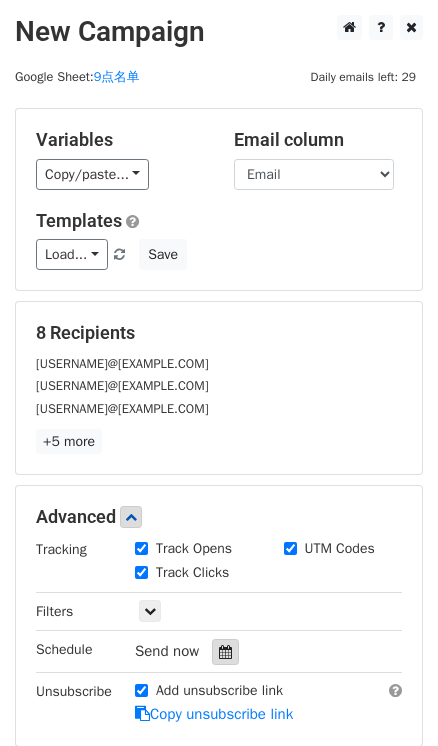 click at bounding box center [225, 652] 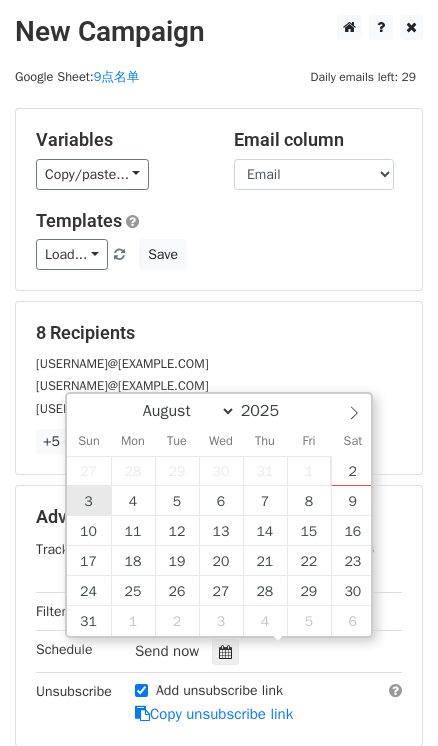 type on "2025-08-03 12:00" 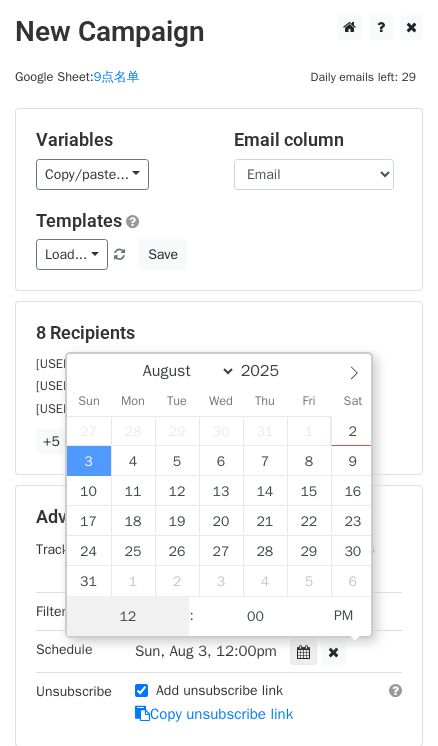 scroll, scrollTop: 0, scrollLeft: 0, axis: both 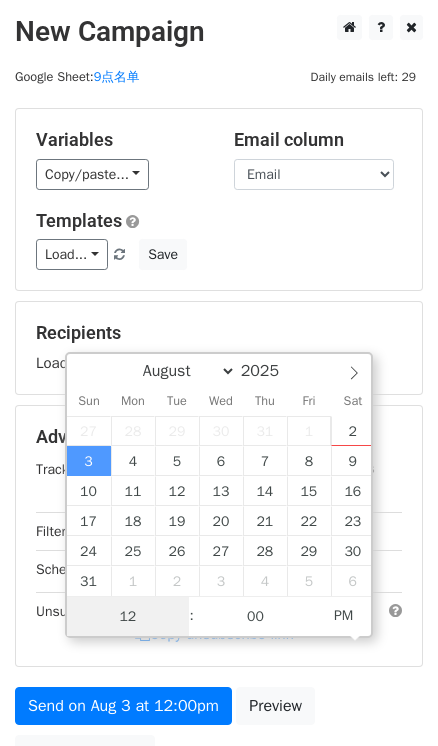 type on "9" 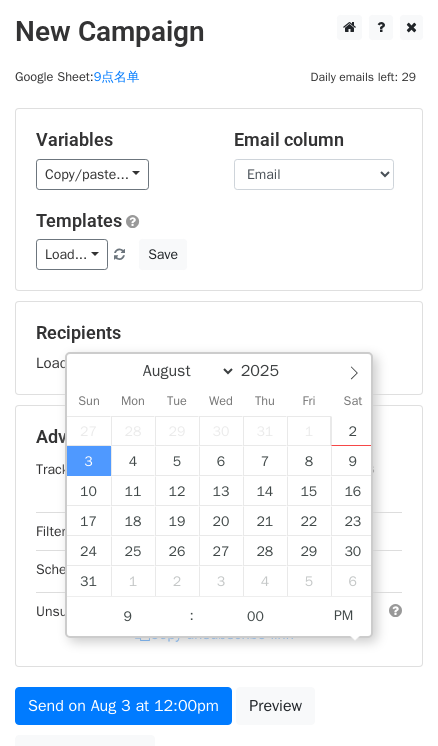 type on "[DATE] [TIME]" 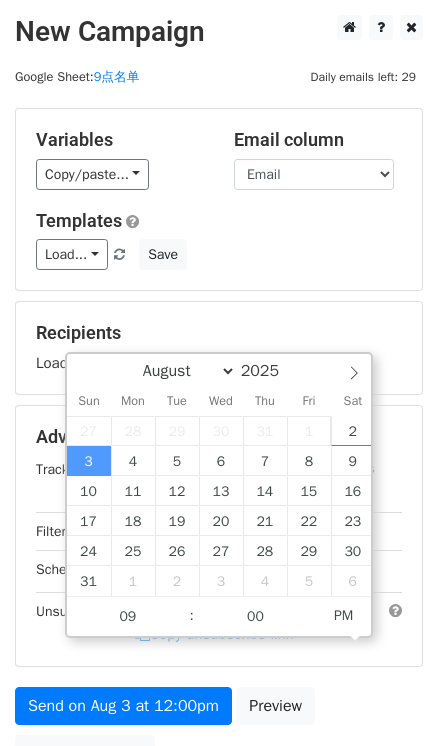 click on "Variables
Copy/paste...
{{[NAME]}}
{{[EMAIL]}}
Email column
First name
Email
Templates
Load...
No templates saved
Save" at bounding box center [219, 199] 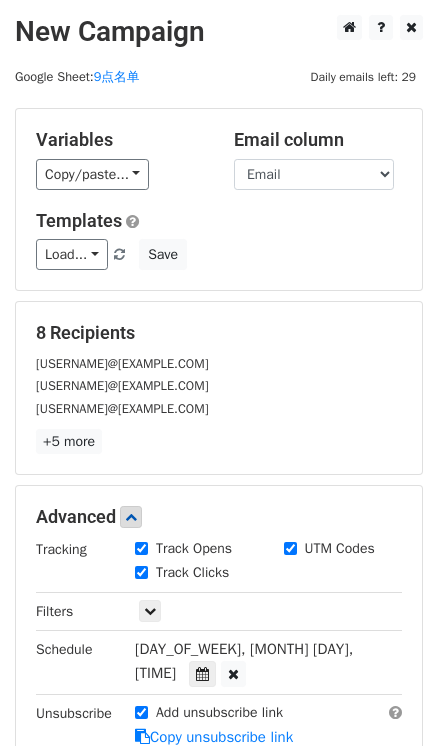 scroll, scrollTop: 181, scrollLeft: 0, axis: vertical 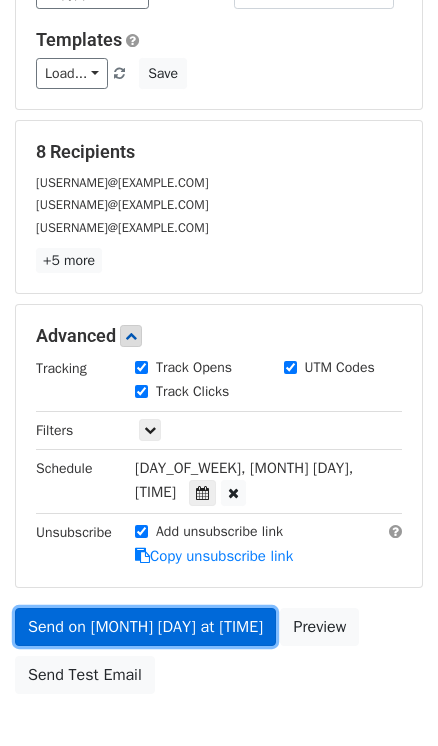 click on "Send on [MONTH] [DAY] at [TIME]" at bounding box center [145, 627] 